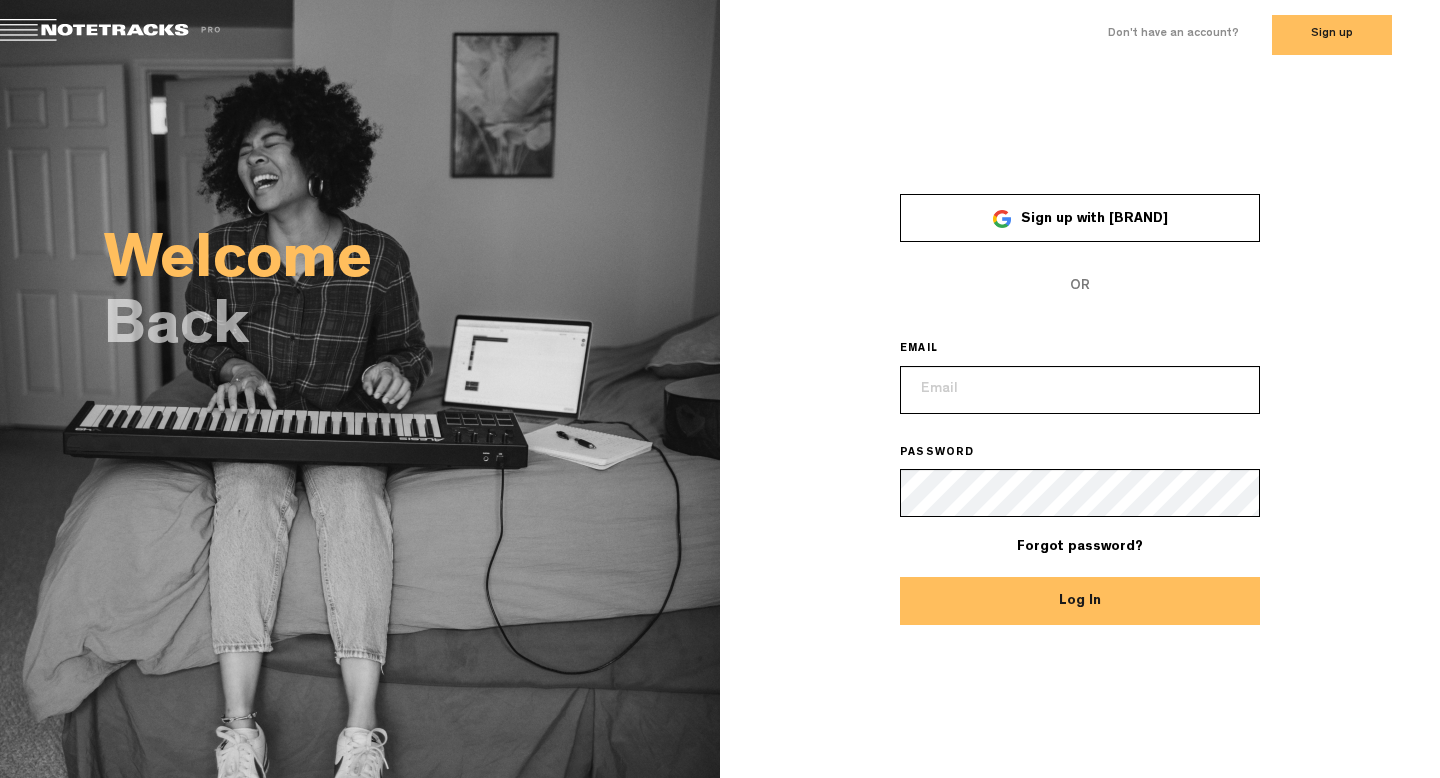 scroll, scrollTop: 0, scrollLeft: 0, axis: both 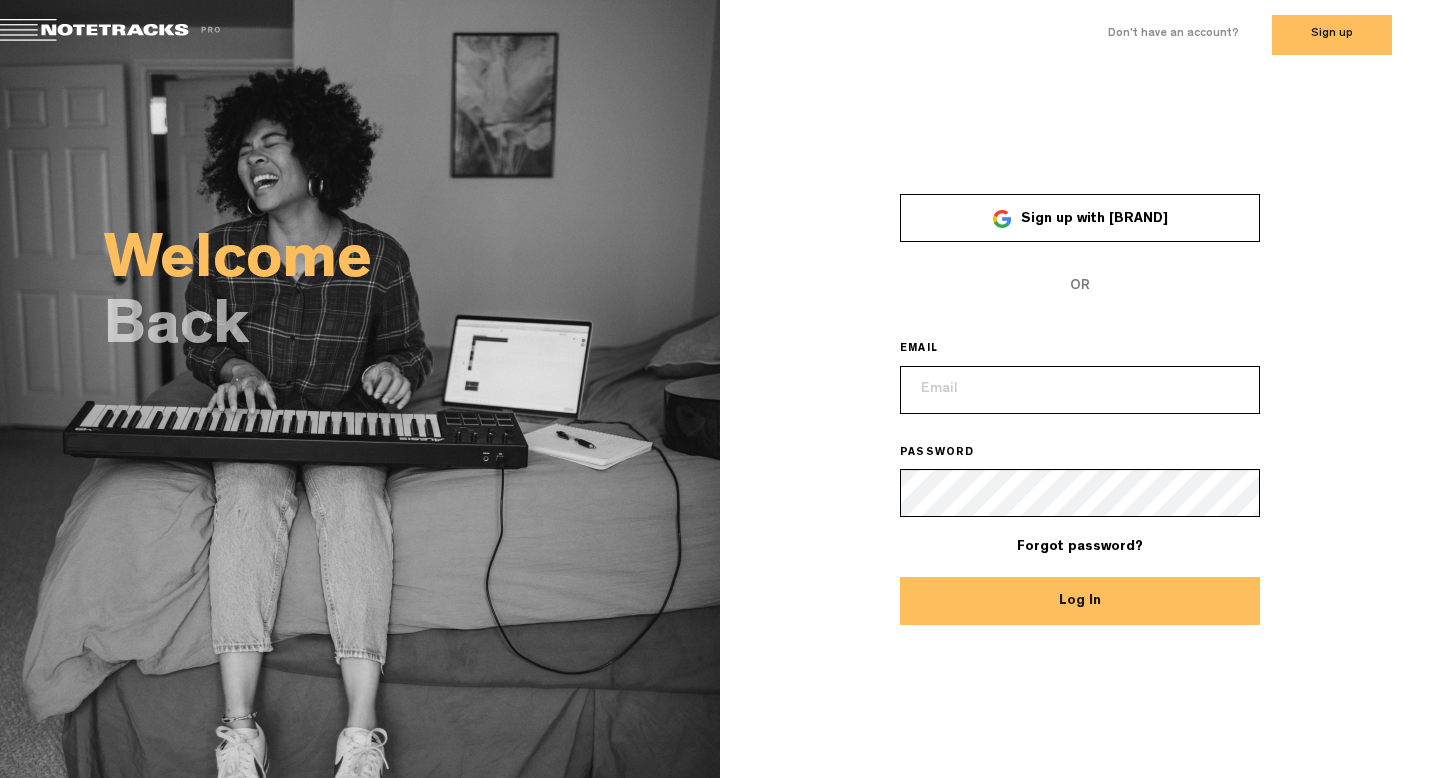 click at bounding box center (1080, 390) 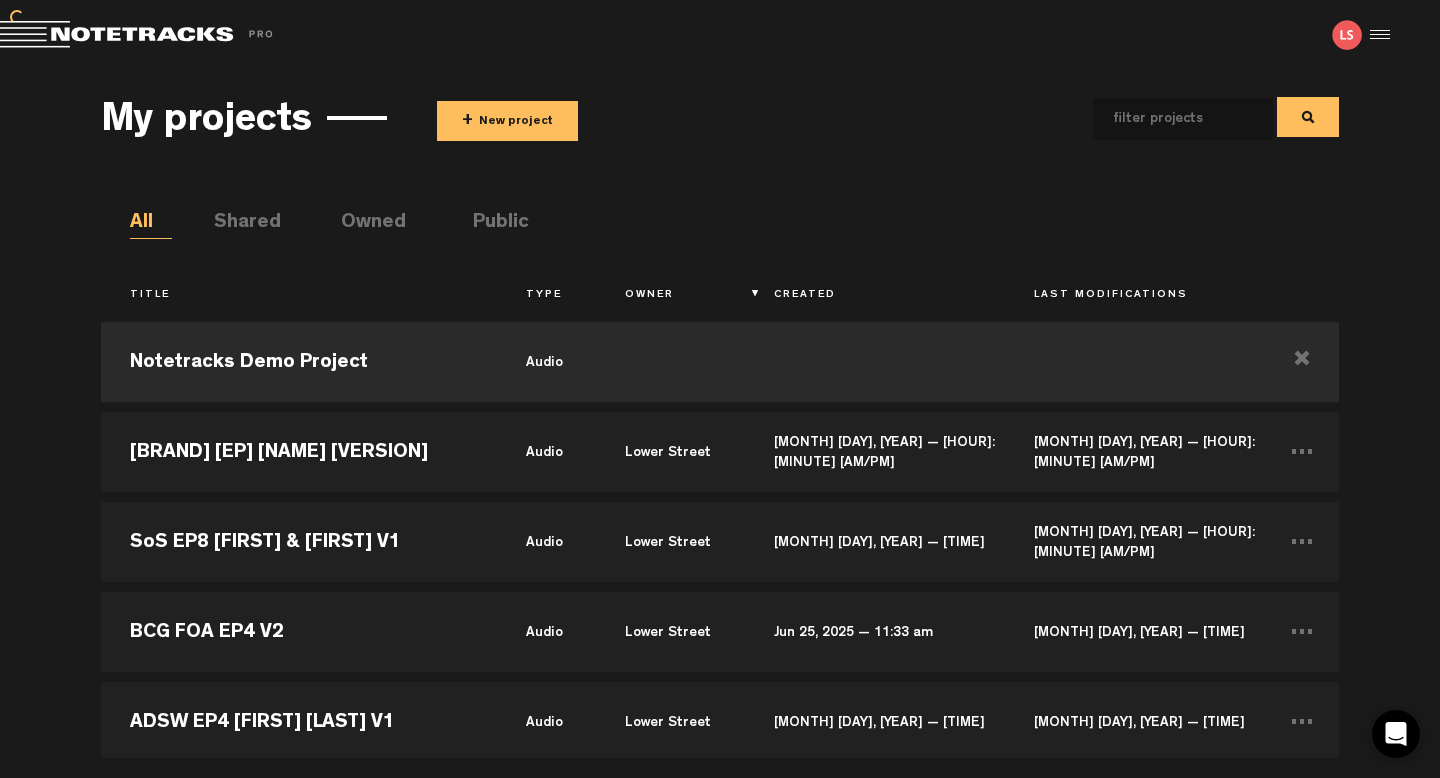 click on "+  New project" at bounding box center (507, 121) 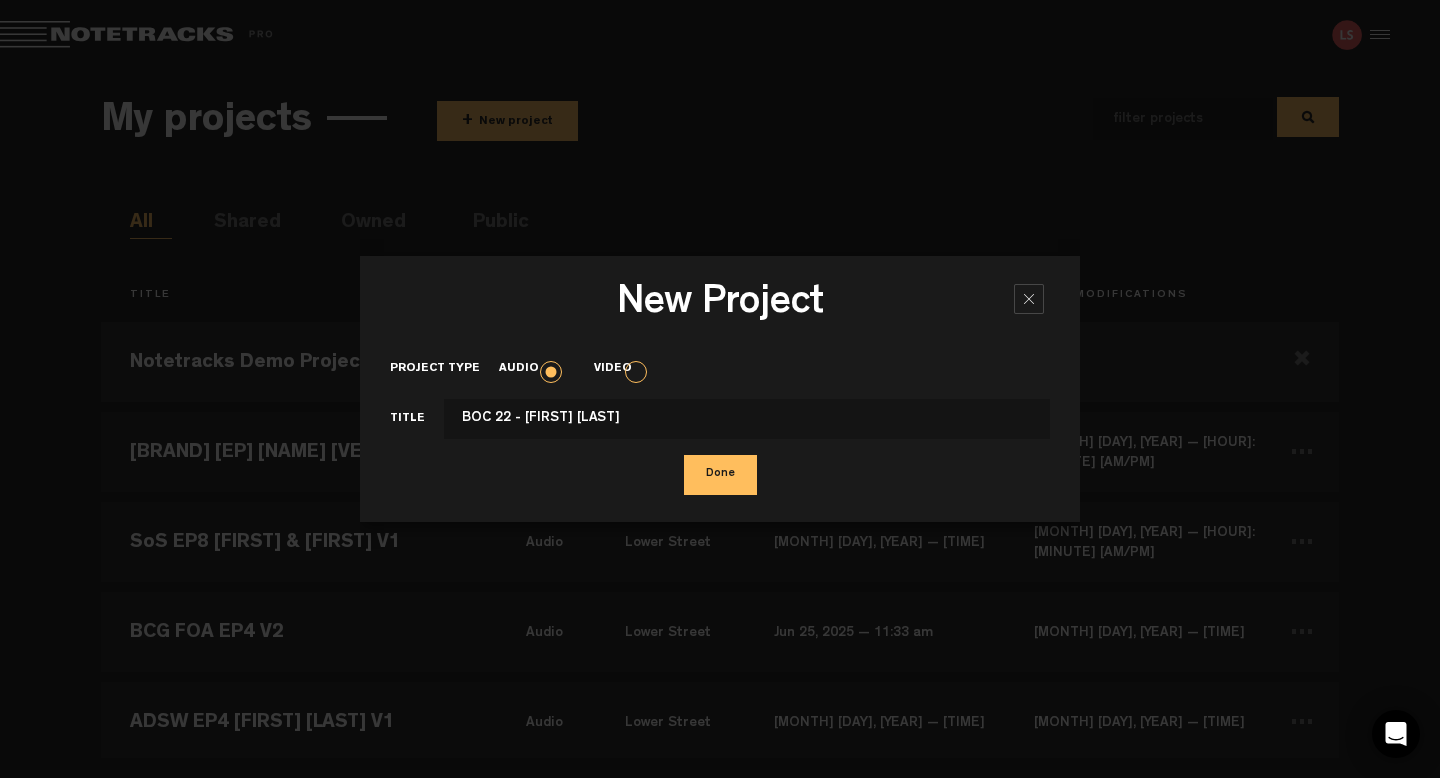 type on "BOC 22 - [FIRST] [LAST]" 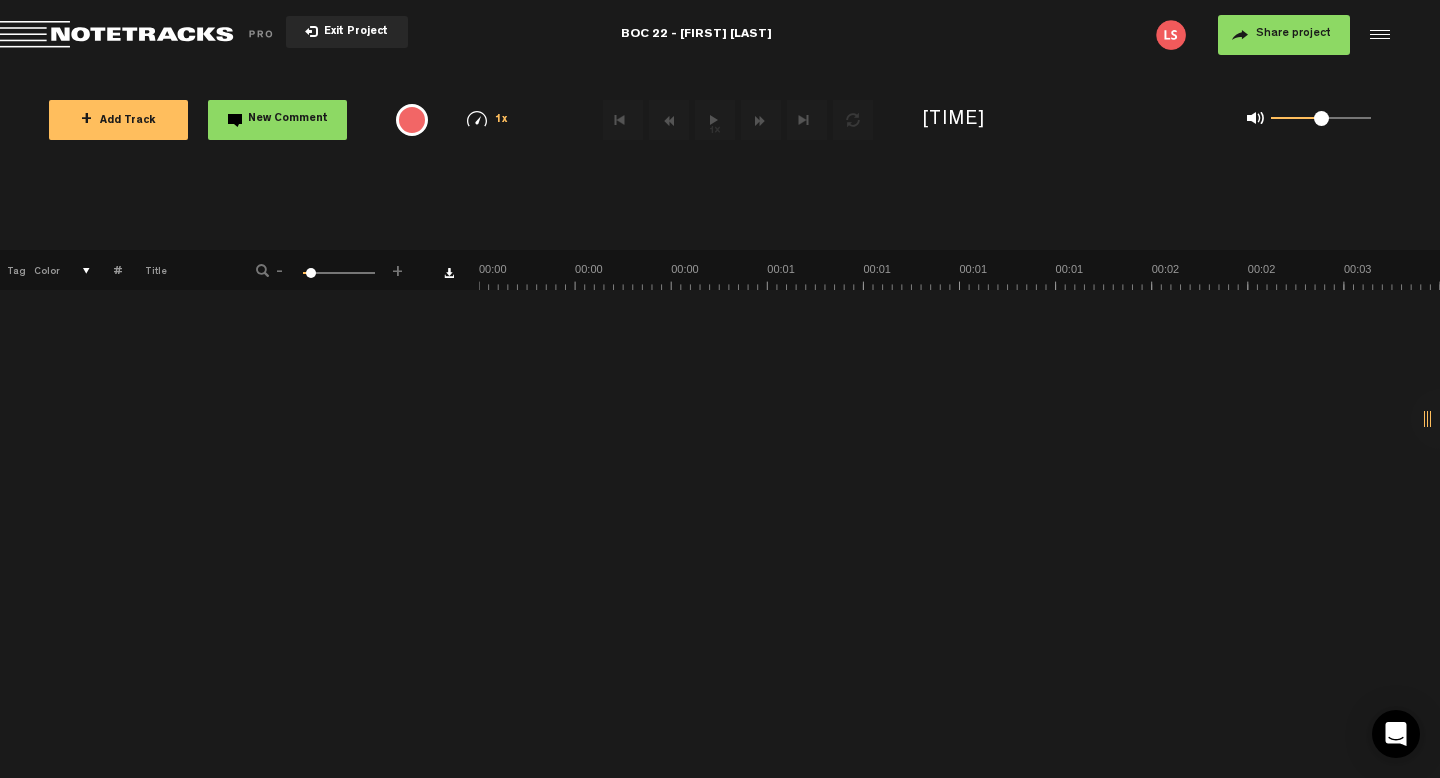 click on "+ Add Track" at bounding box center (118, 120) 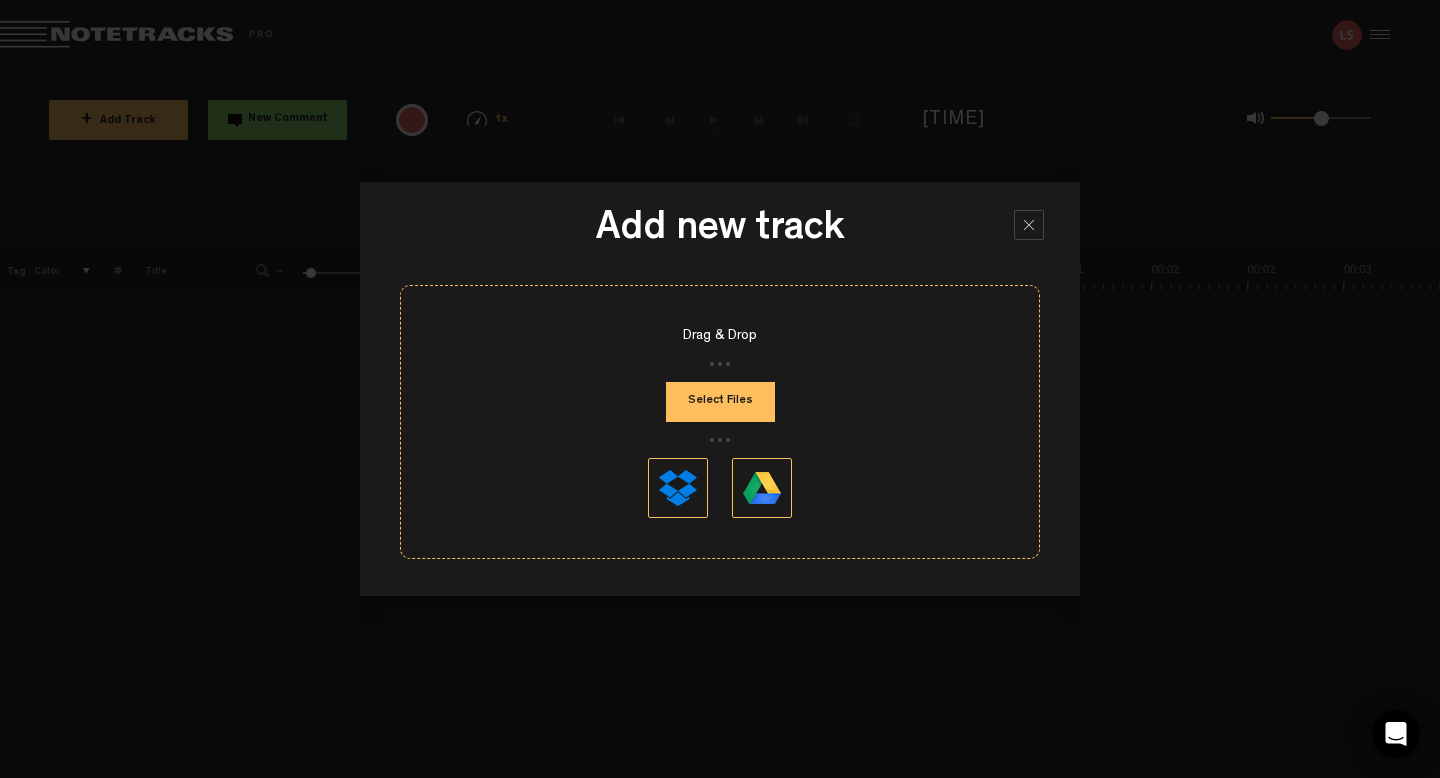 drag, startPoint x: 1035, startPoint y: 219, endPoint x: 907, endPoint y: 206, distance: 128.65846 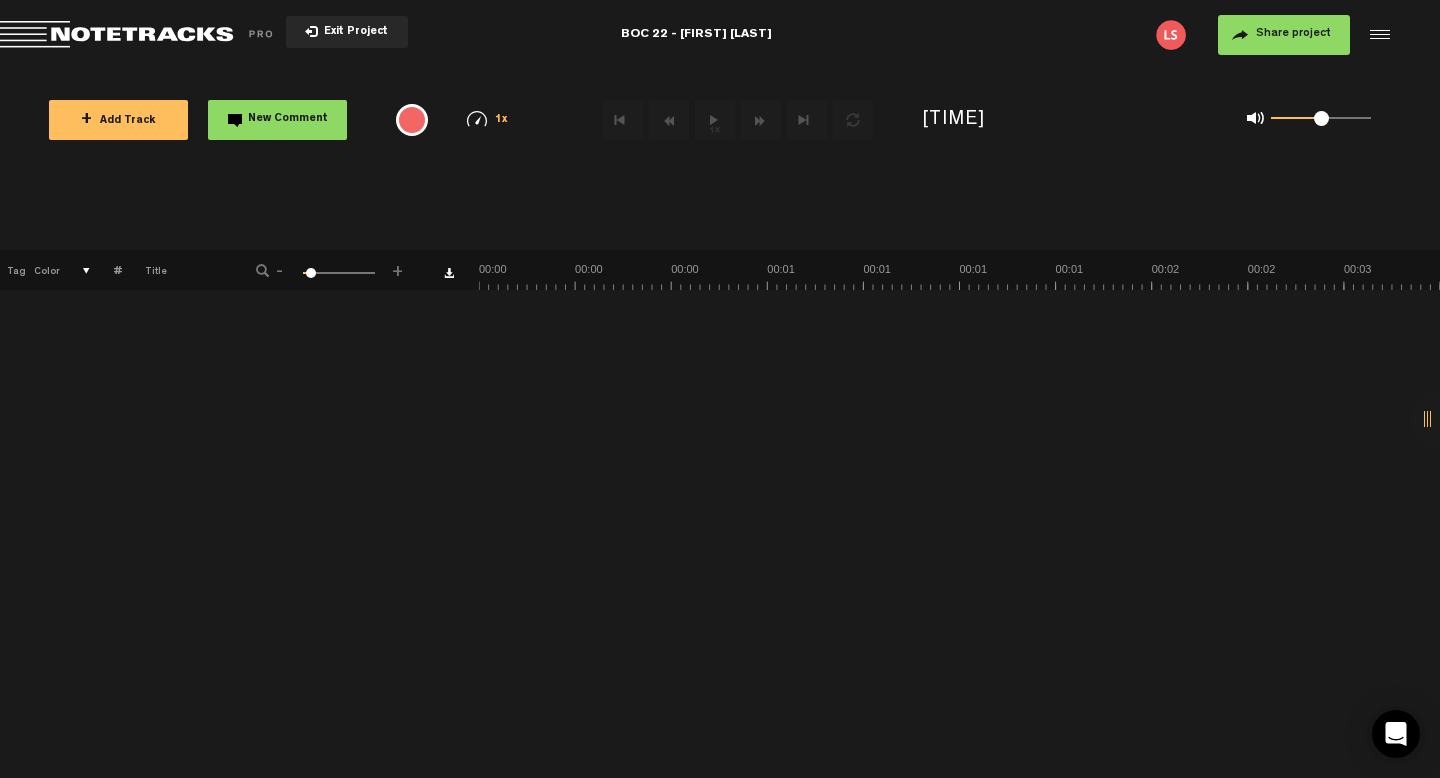 click on "Exit Project                            [SERIES] [NUMBER] - [PERSON]                                                         Share project  Save project" at bounding box center (720, 35) 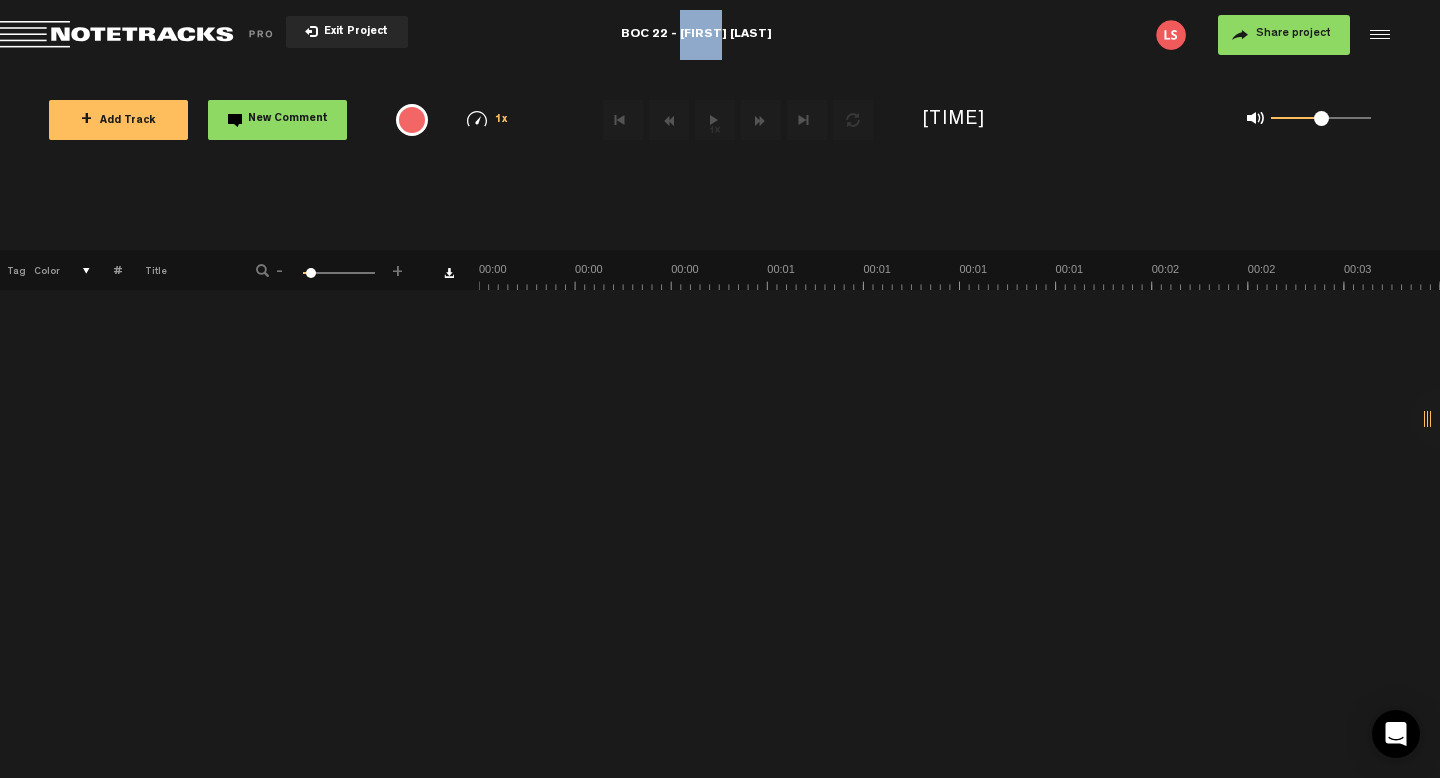 click on "Exit Project                            [SERIES] [NUMBER] - [PERSON]                                                         Share project  Save project" at bounding box center (720, 35) 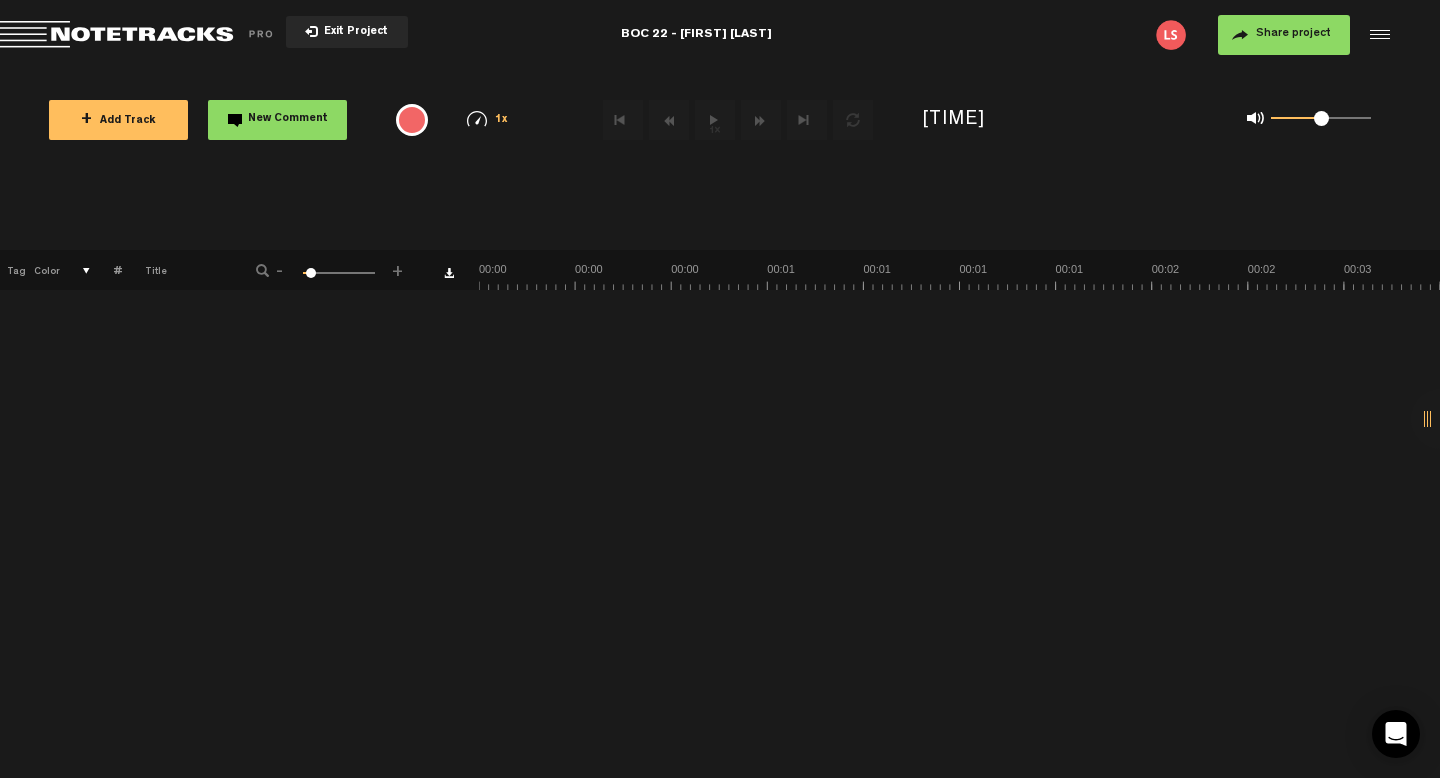 click on "Exit Project                            [SERIES] [NUMBER] - [PERSON]                                                         Share project  Save project" at bounding box center (720, 35) 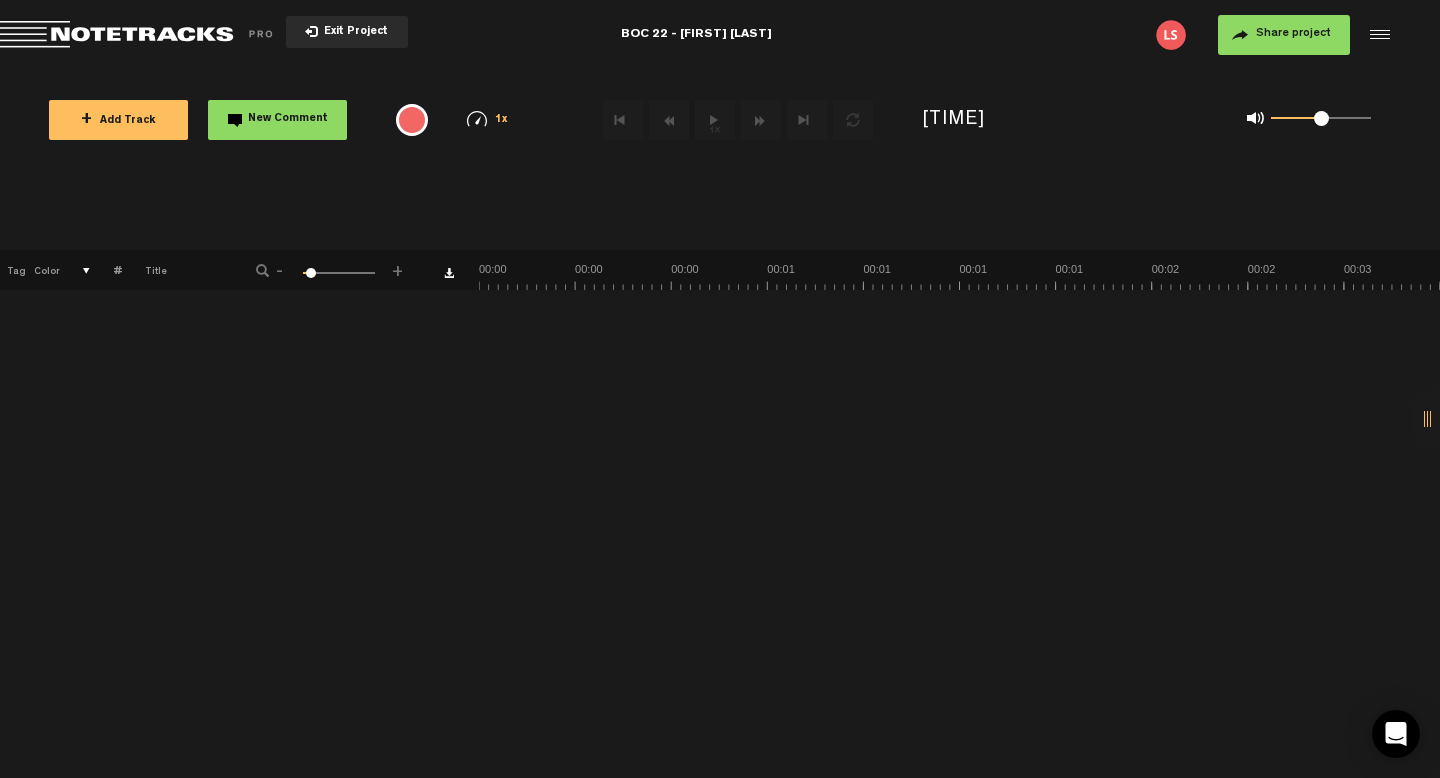 click on "Exit Project" at bounding box center [347, 32] 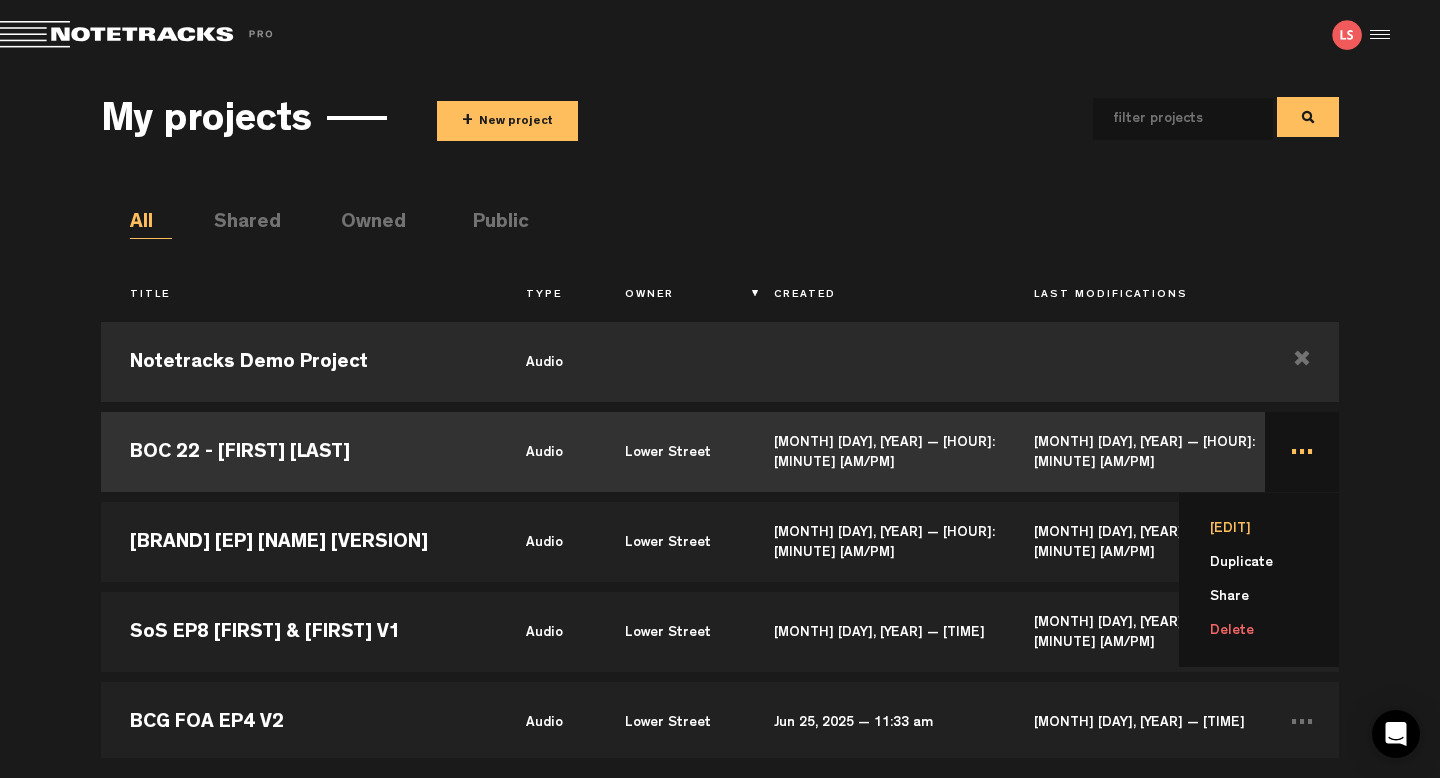 click on "[EDIT]" at bounding box center (1271, 529) 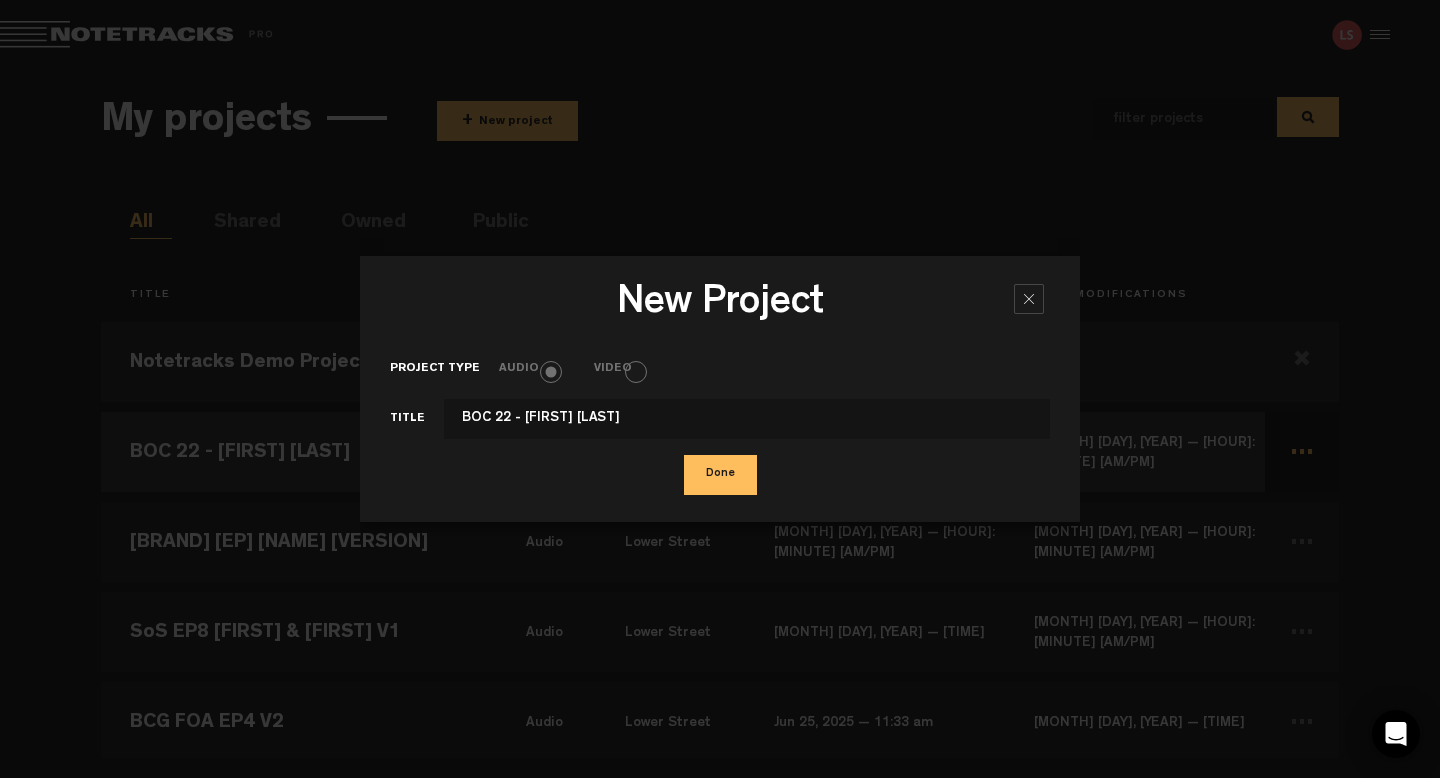 drag, startPoint x: 567, startPoint y: 419, endPoint x: 527, endPoint y: 417, distance: 40.04997 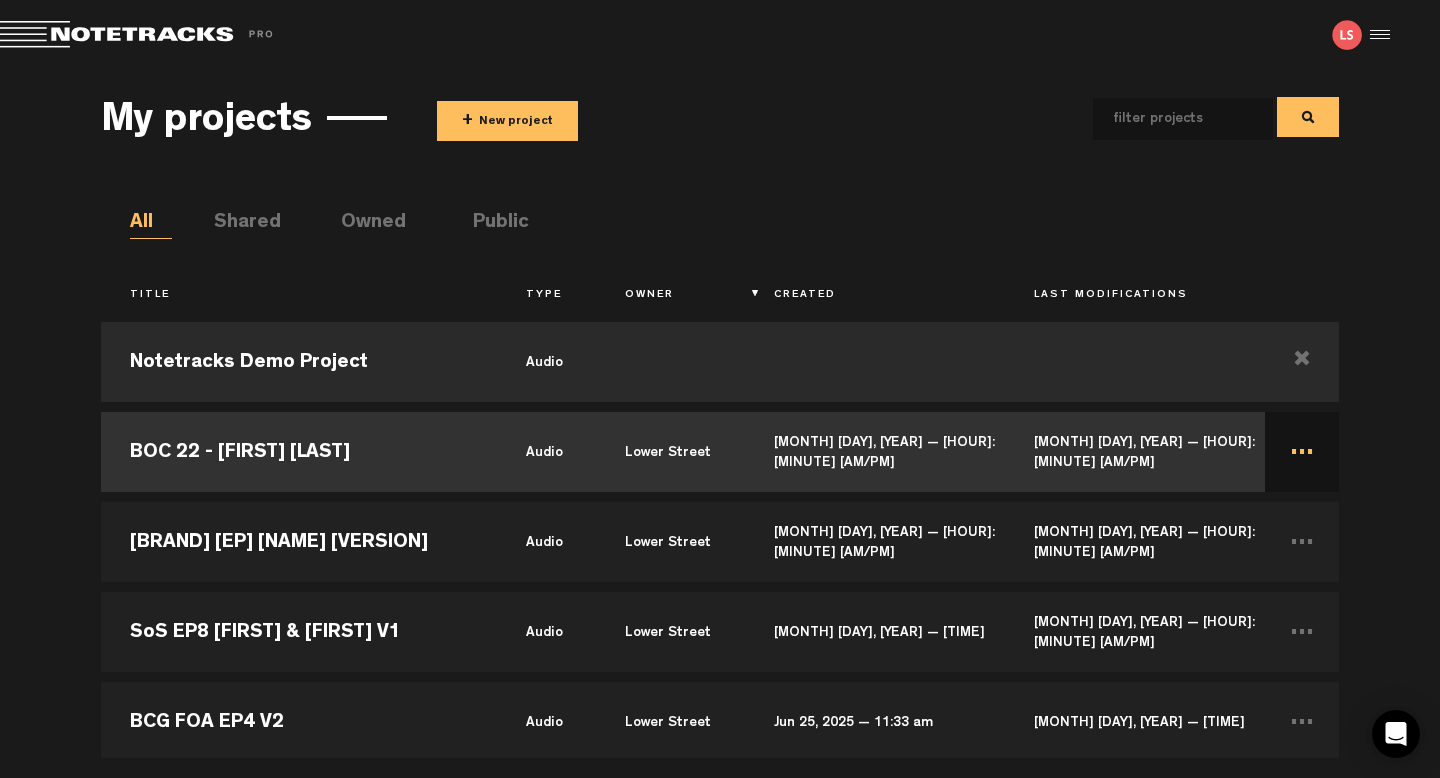 click on "BOC 22 - [FIRST] [LAST]" at bounding box center (299, 452) 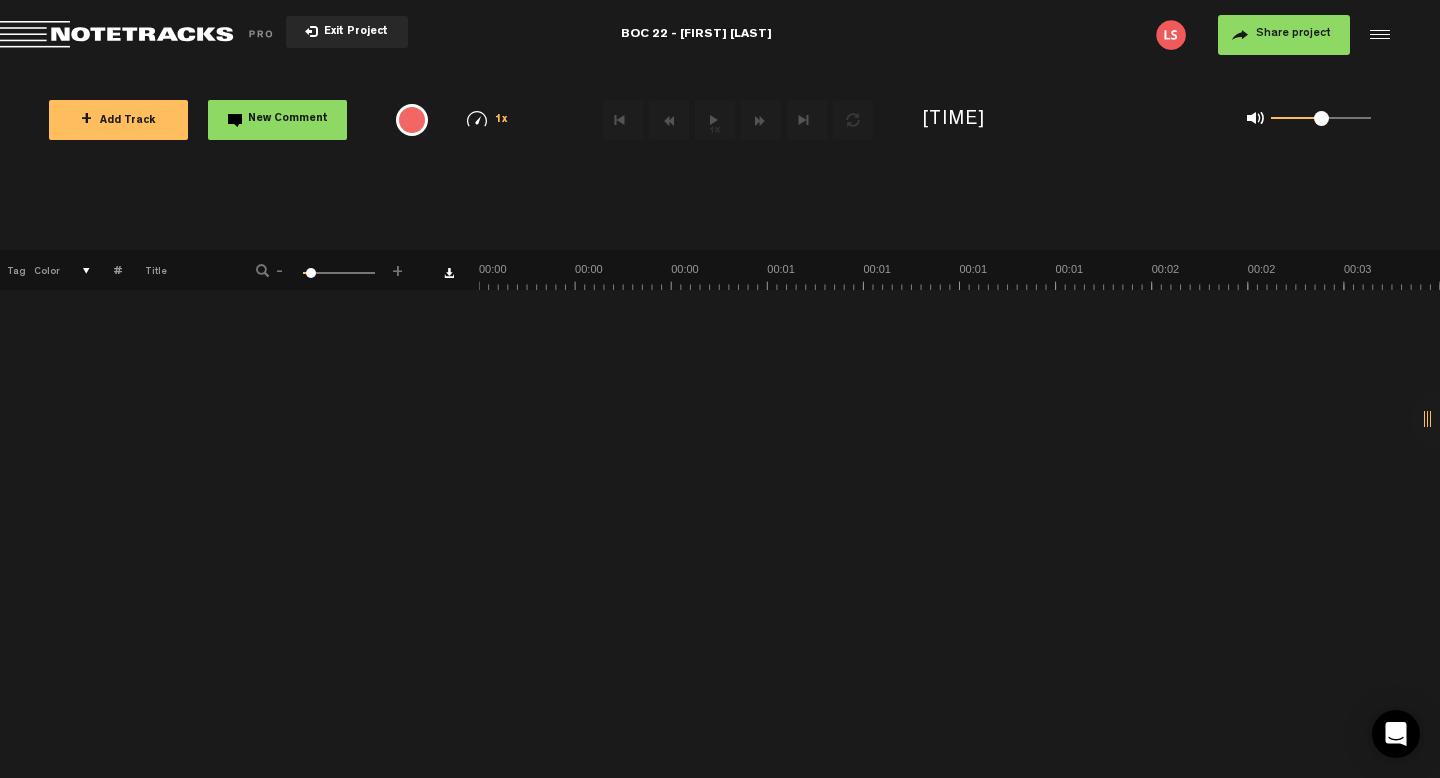 click on "+ Add Track" at bounding box center (118, 120) 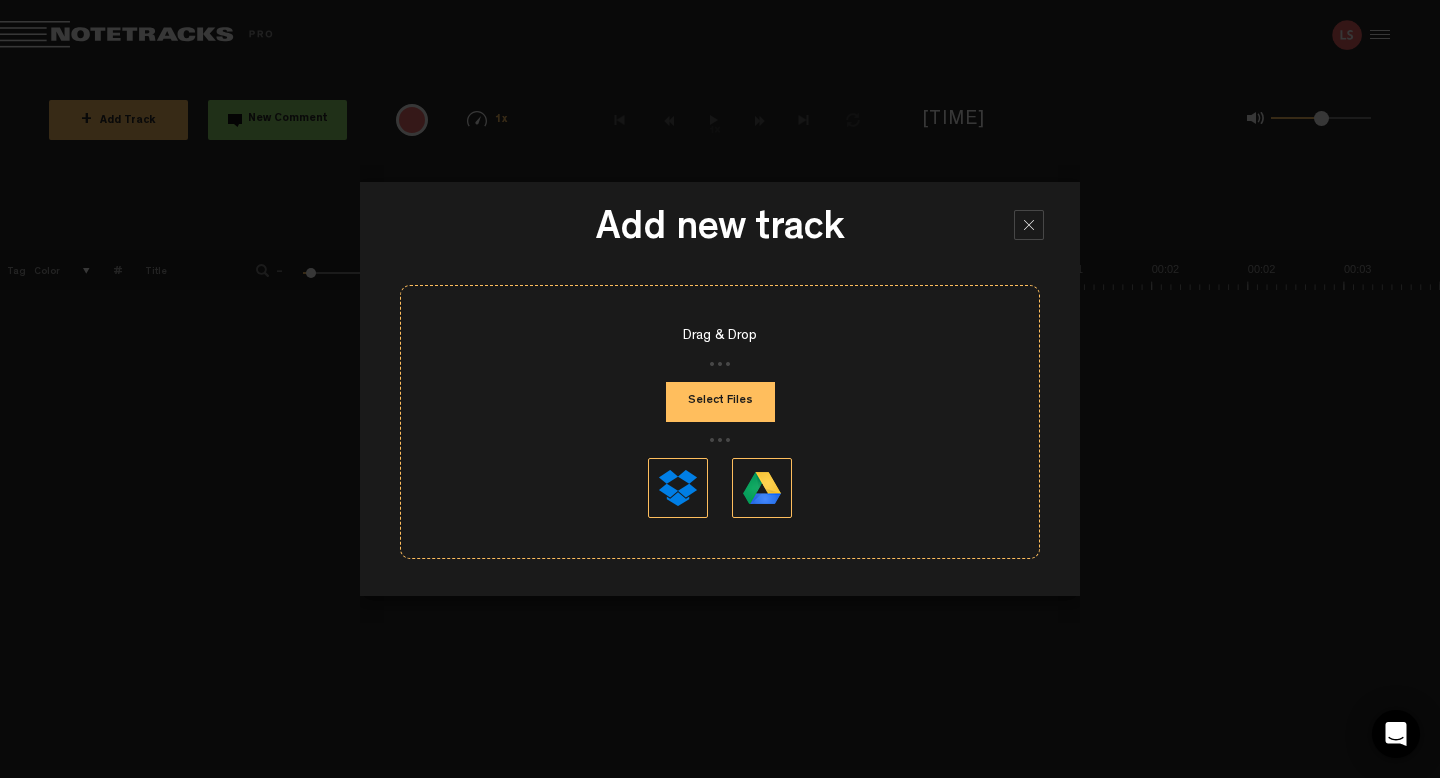 click on "Select Files" at bounding box center (720, 402) 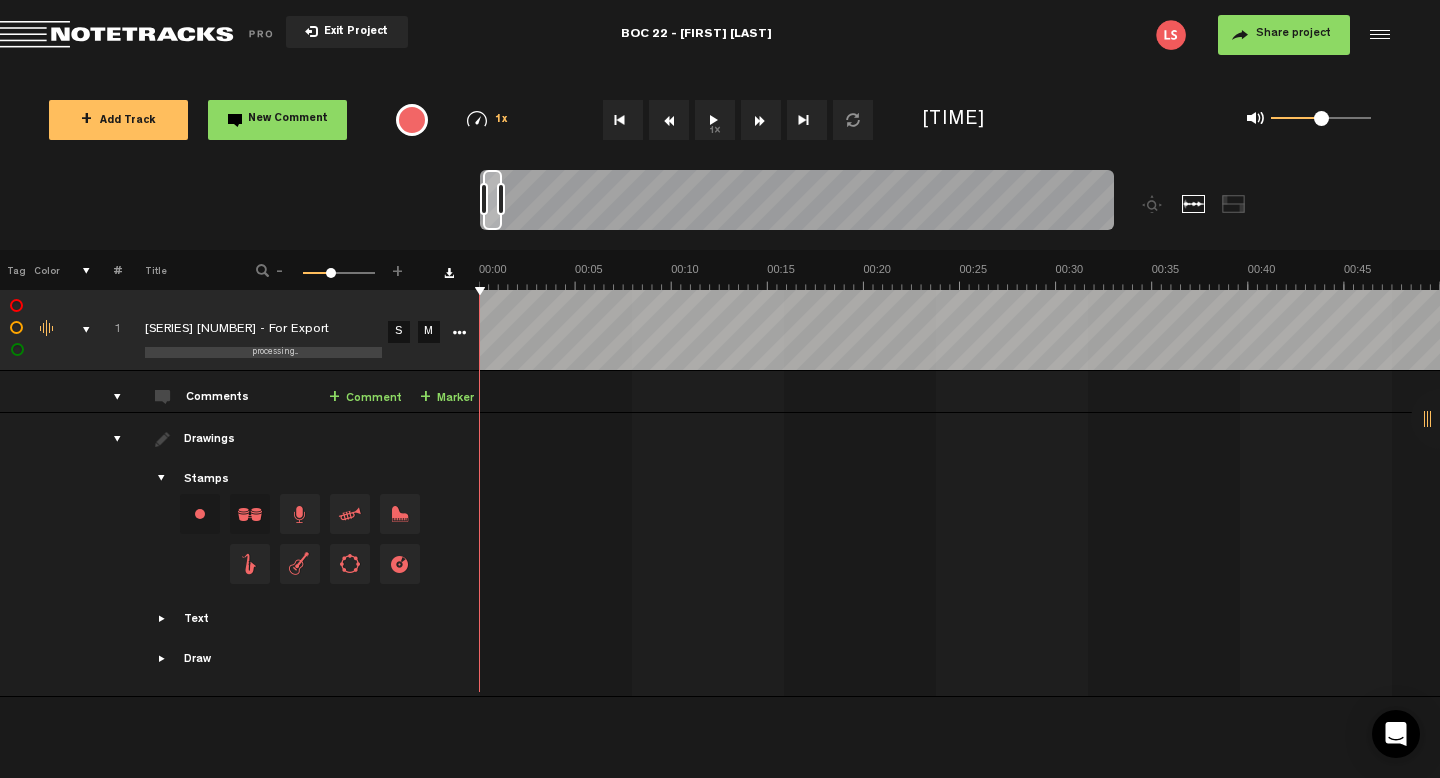 click on "Share project" at bounding box center (1293, 34) 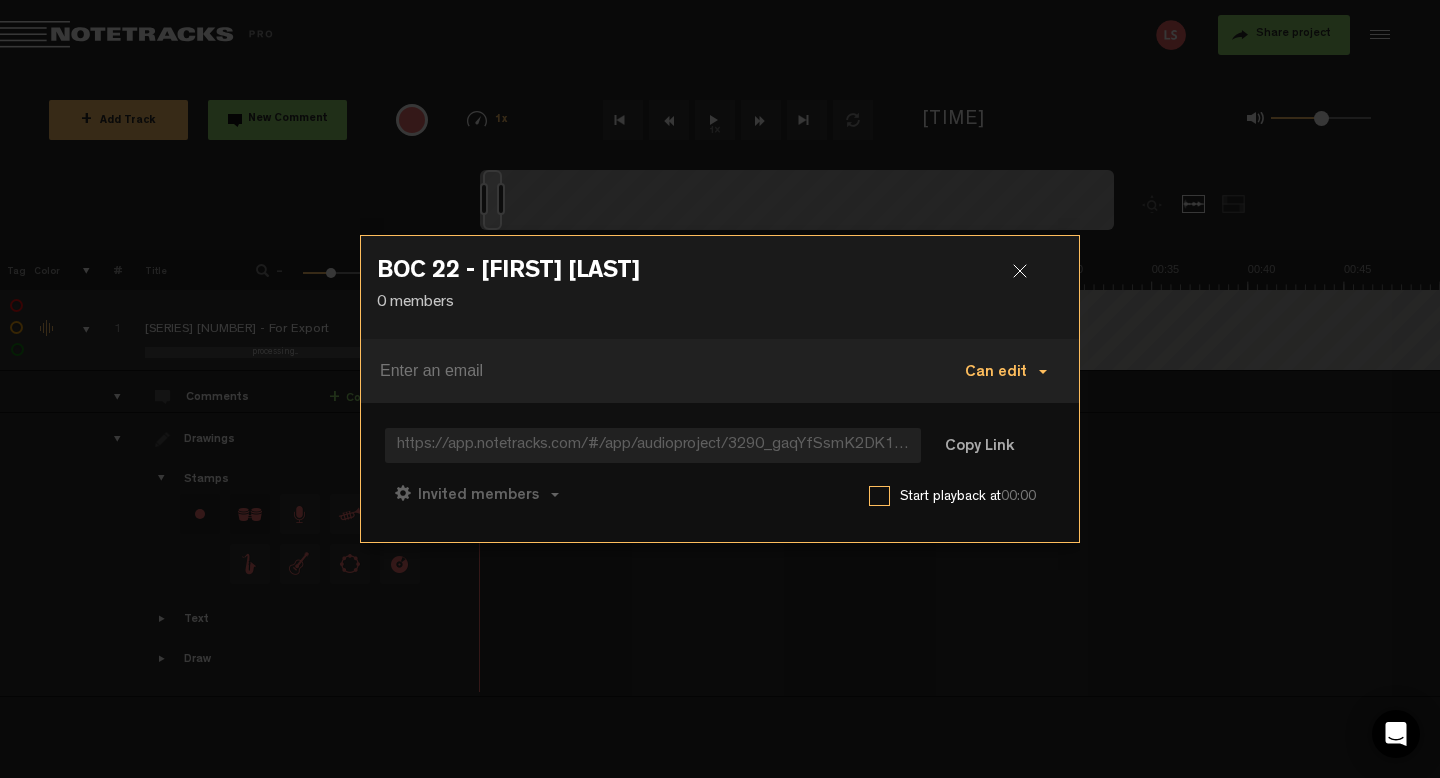 click on "Can edit" at bounding box center [1006, 371] 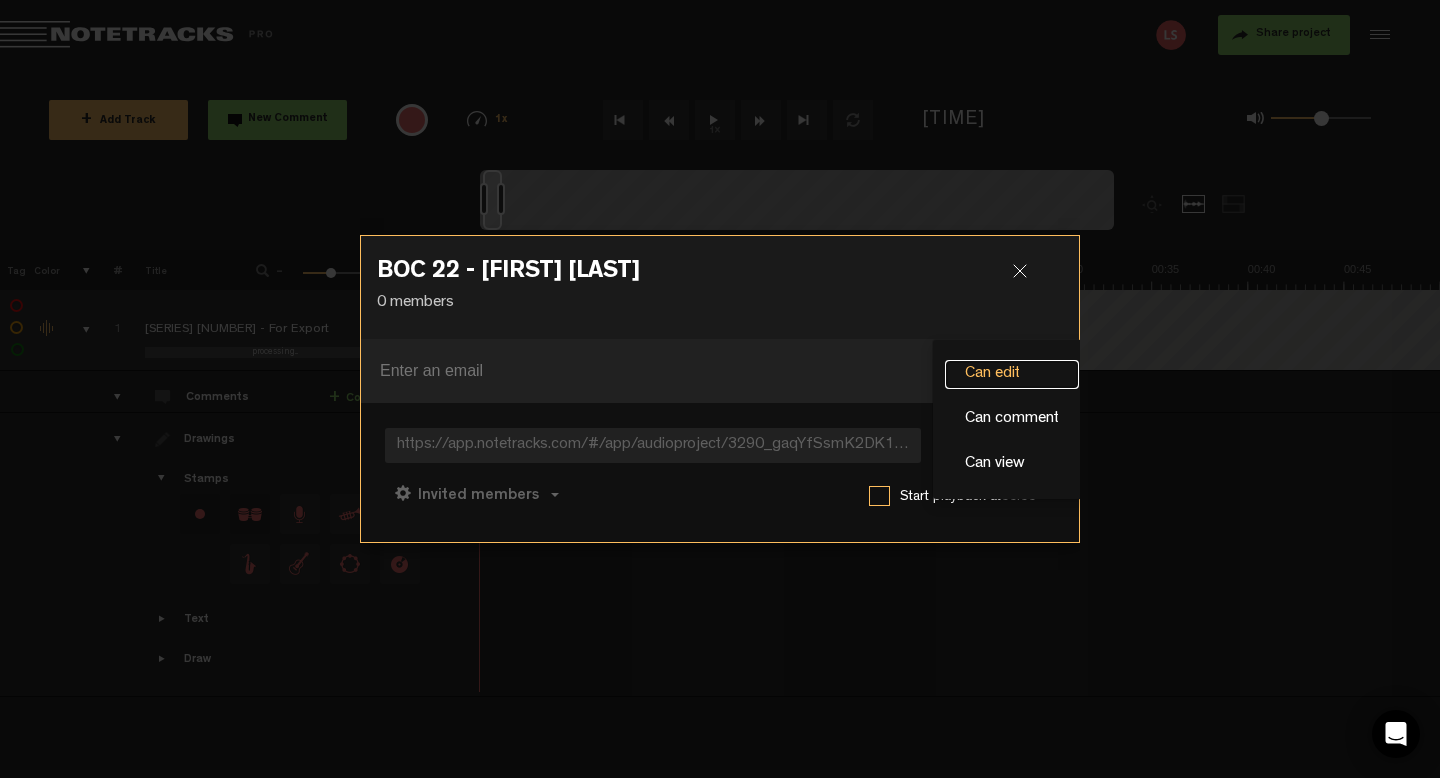 click on "Can edit" at bounding box center [1012, 374] 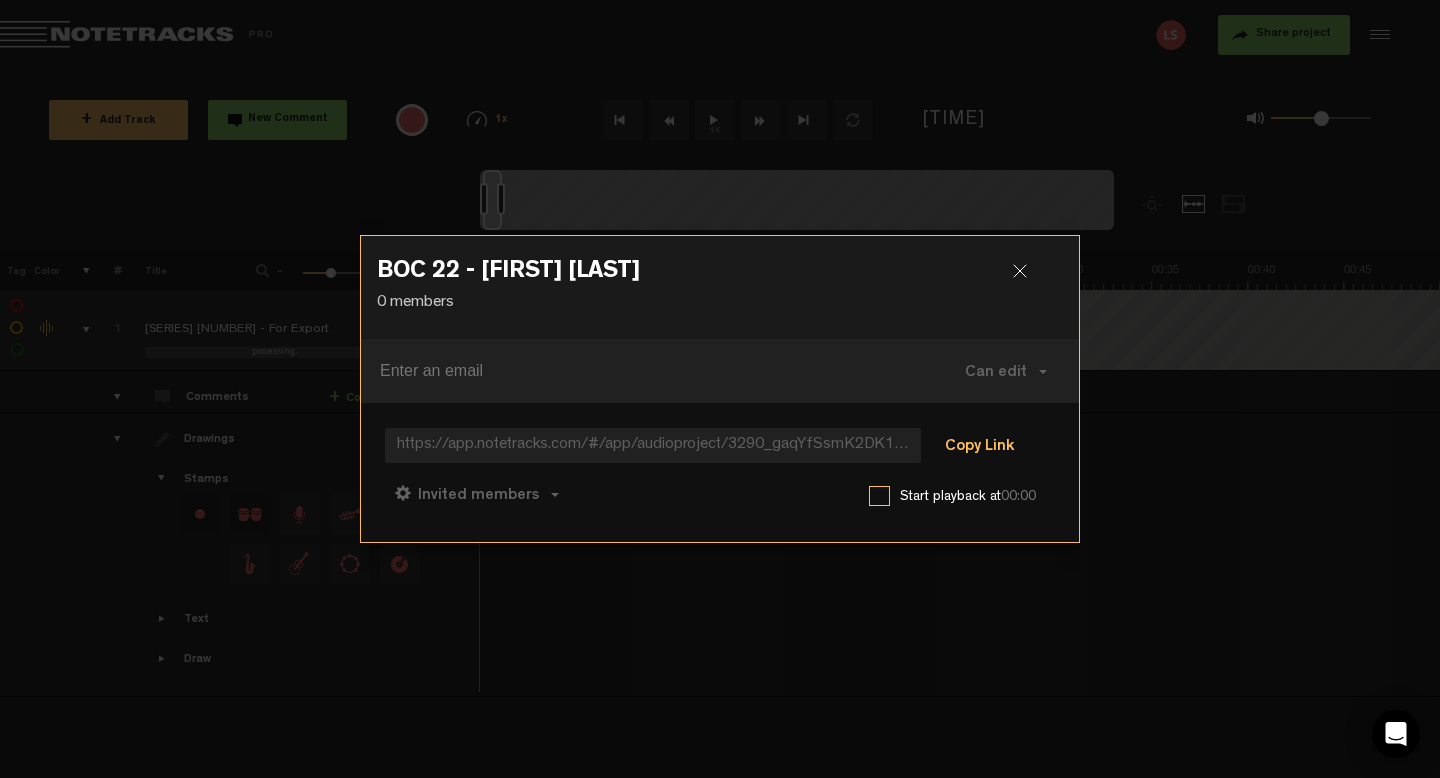 click on "Copy Link" at bounding box center (979, 447) 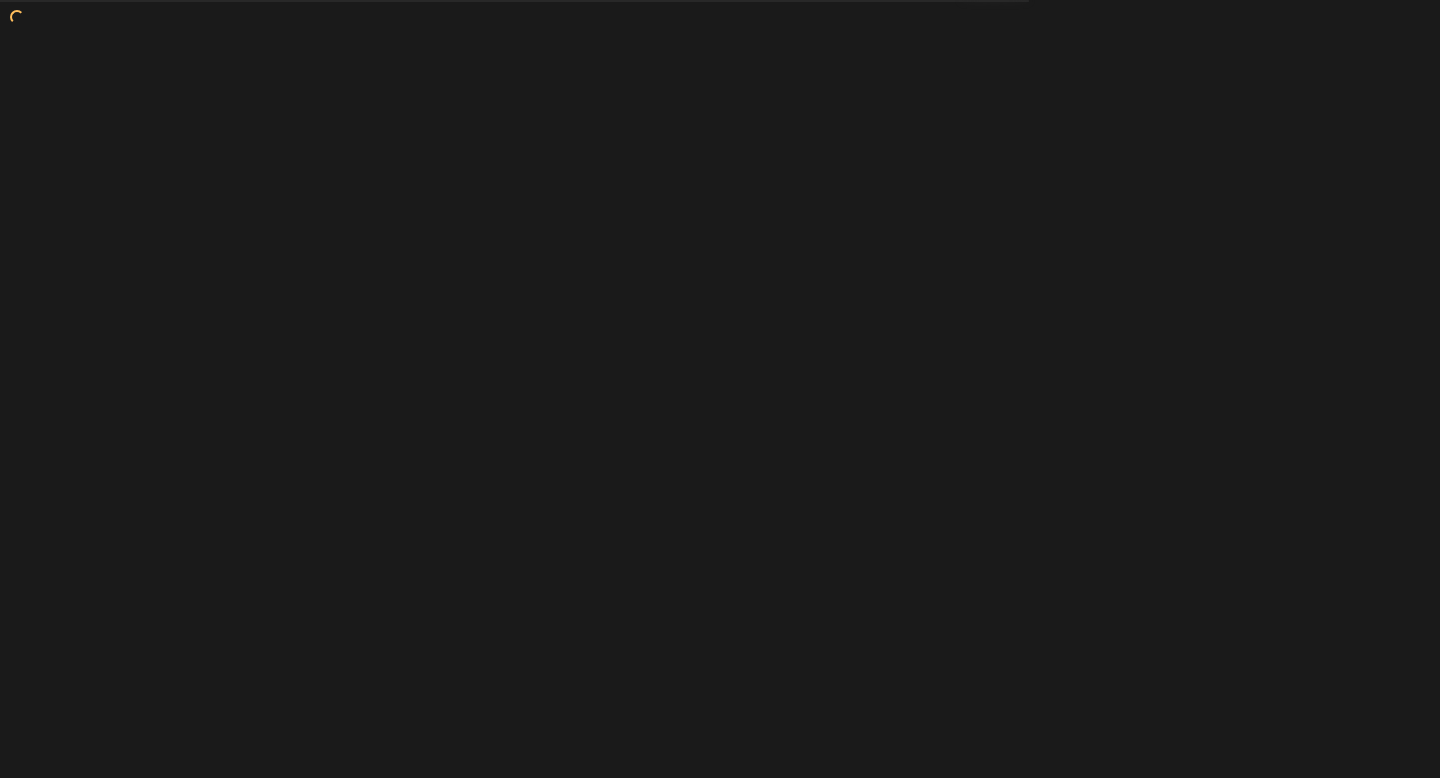 scroll, scrollTop: 0, scrollLeft: 0, axis: both 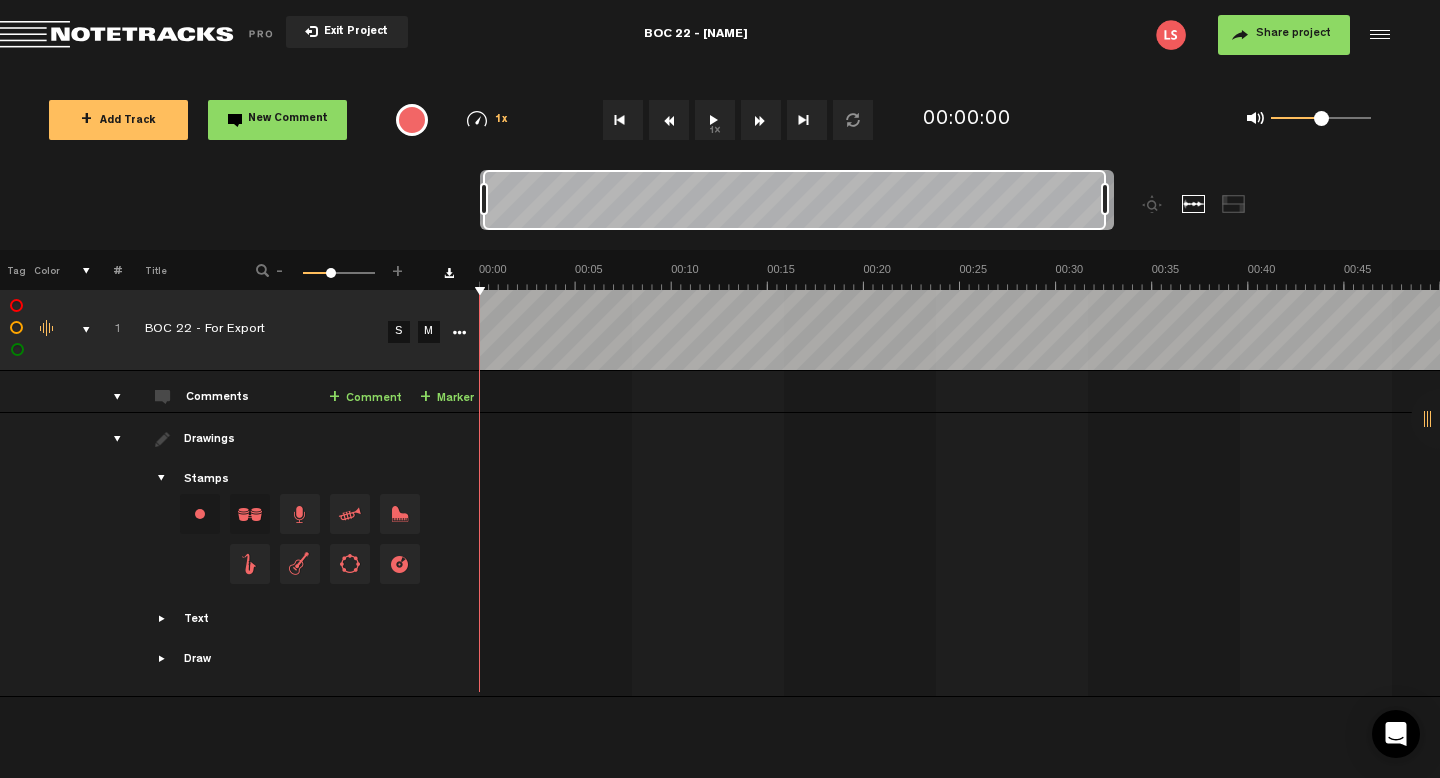 drag, startPoint x: 500, startPoint y: 201, endPoint x: 1168, endPoint y: 210, distance: 668.0606 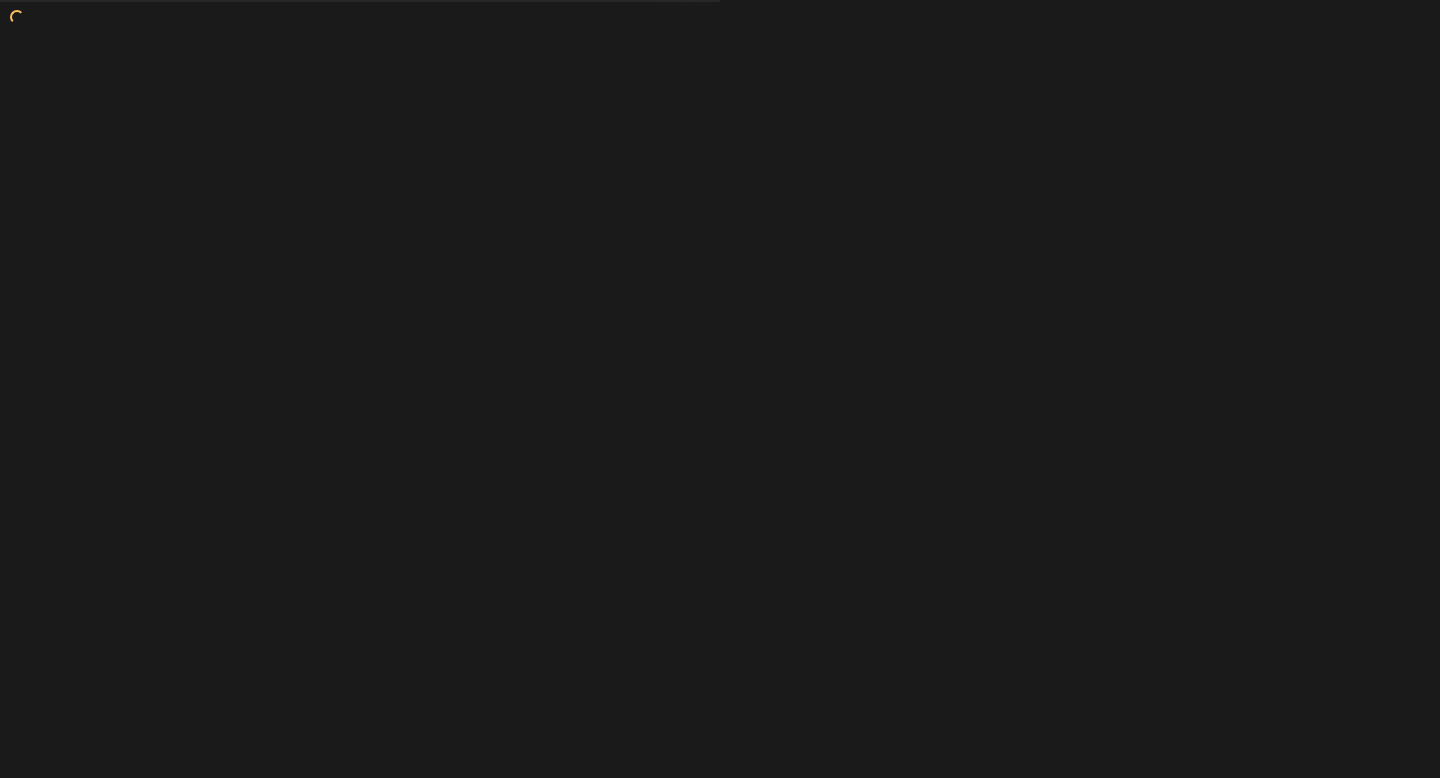scroll, scrollTop: 0, scrollLeft: 0, axis: both 